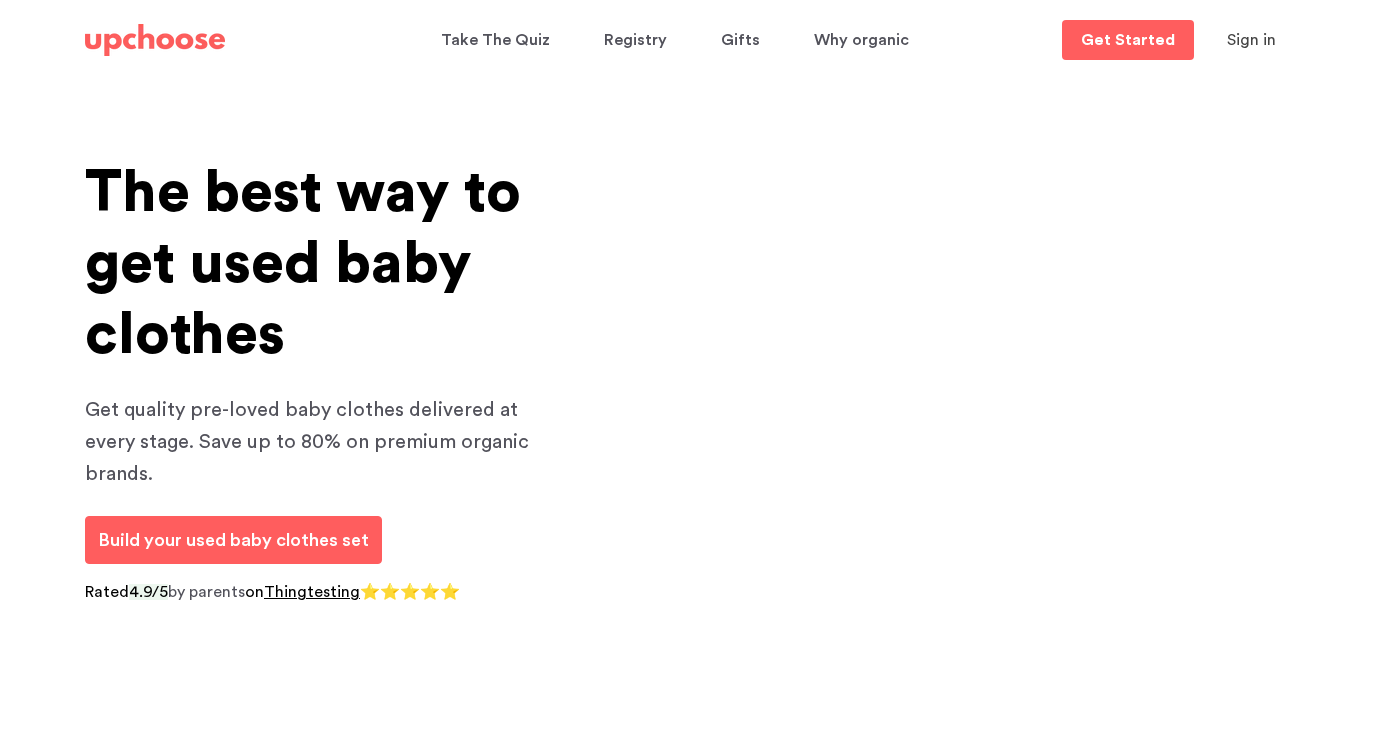 scroll, scrollTop: 0, scrollLeft: 0, axis: both 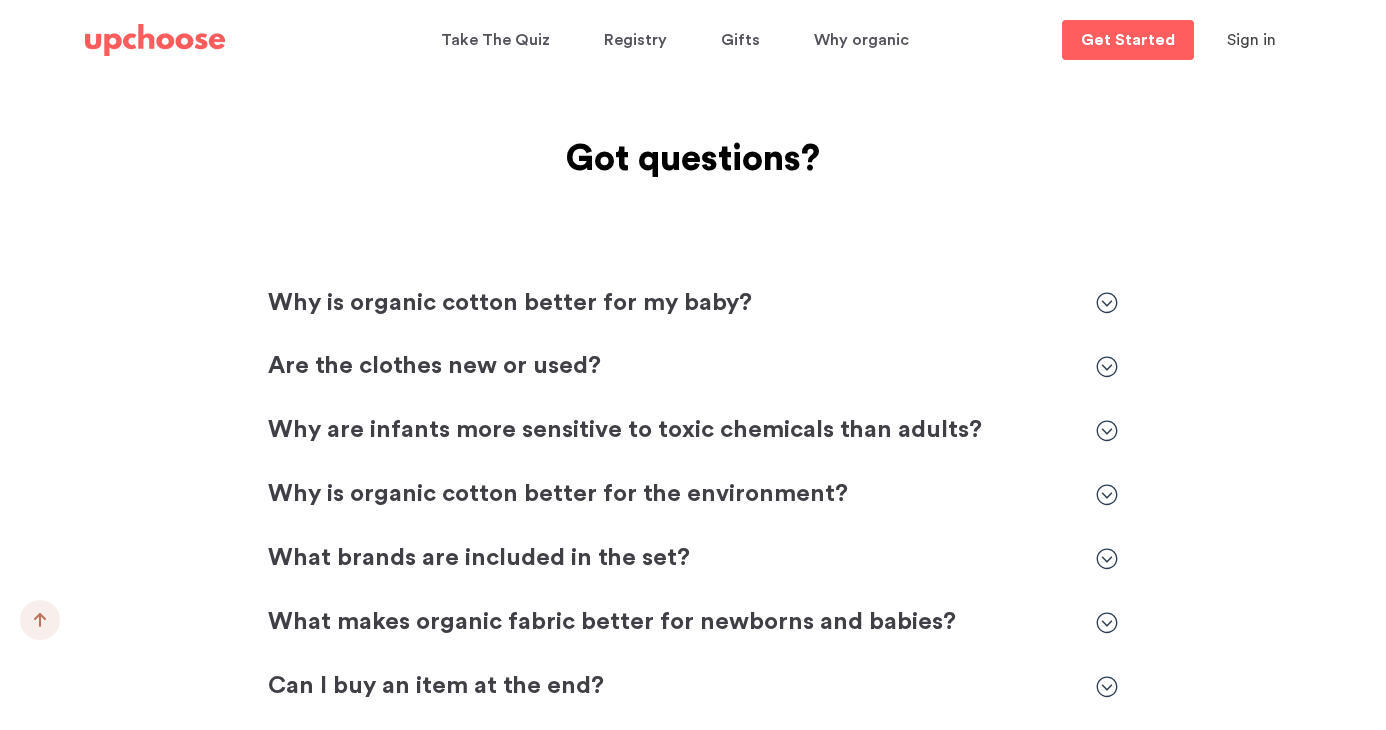 click on "Are the clothes new or used?" at bounding box center (672, 367) 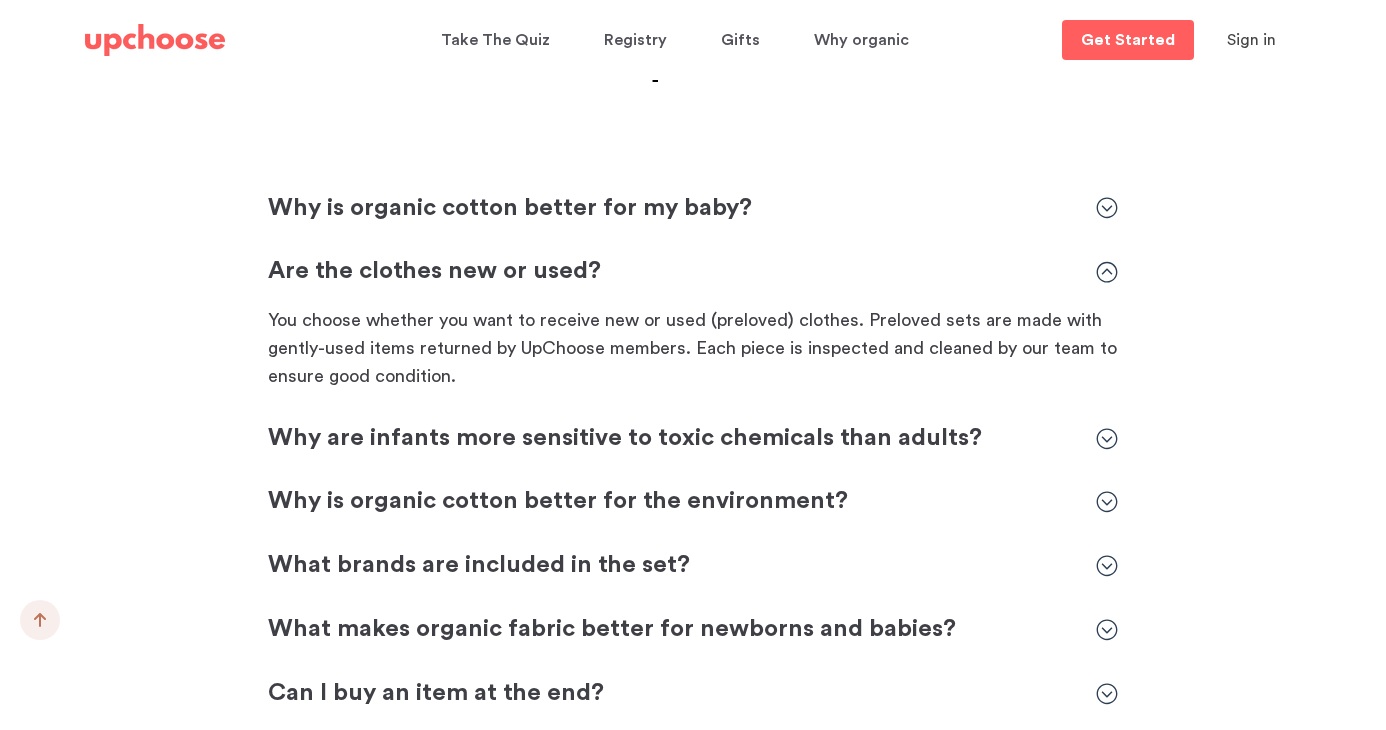 scroll, scrollTop: 5854, scrollLeft: 0, axis: vertical 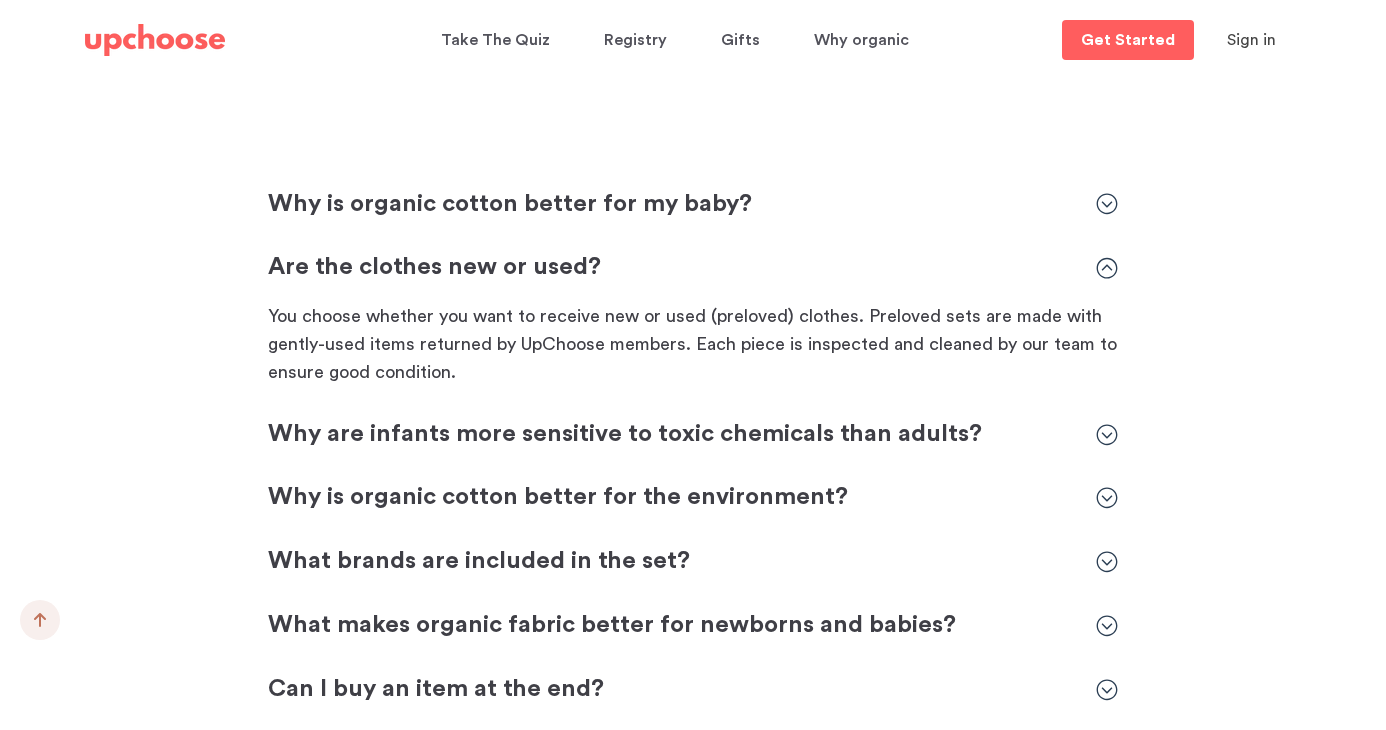 click on "What brands are included in the set?" at bounding box center [672, 562] 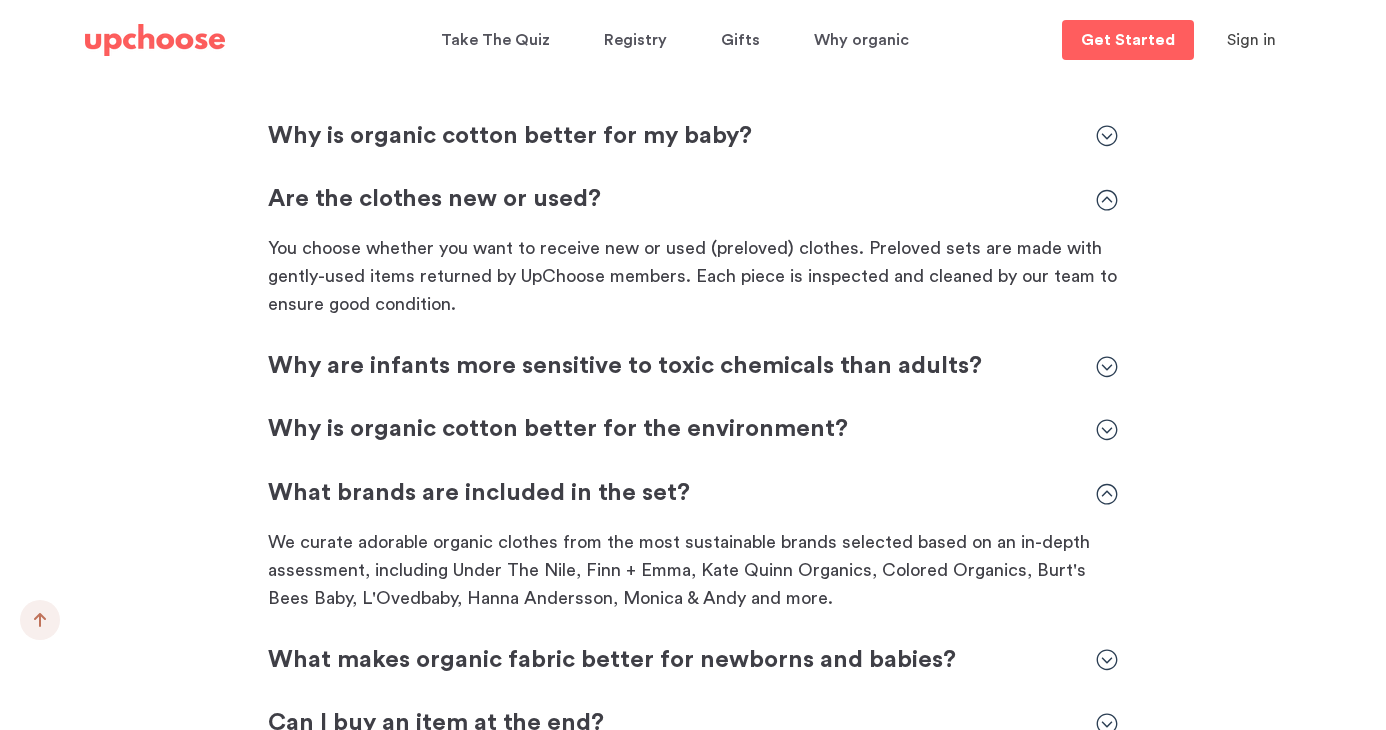 scroll, scrollTop: 5929, scrollLeft: 0, axis: vertical 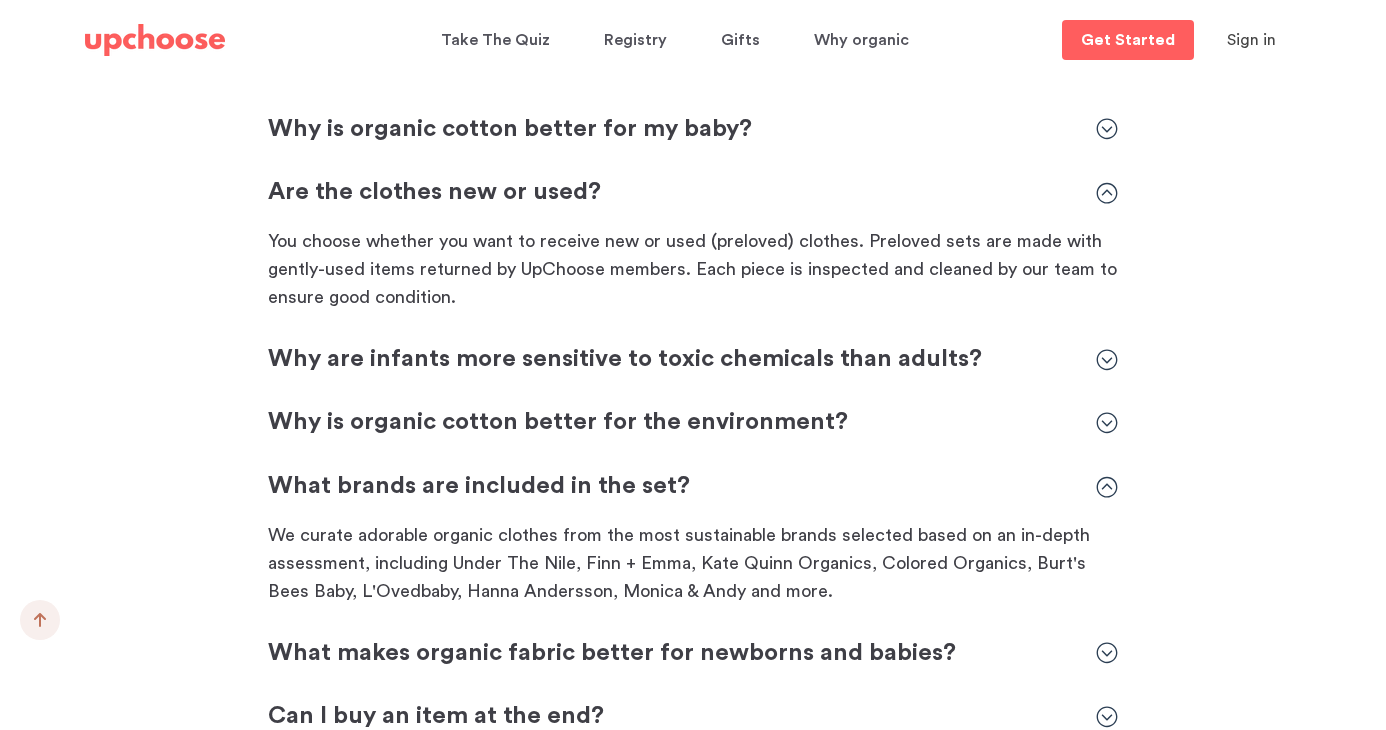 click on "Can I buy an item at the end?" at bounding box center [672, 717] 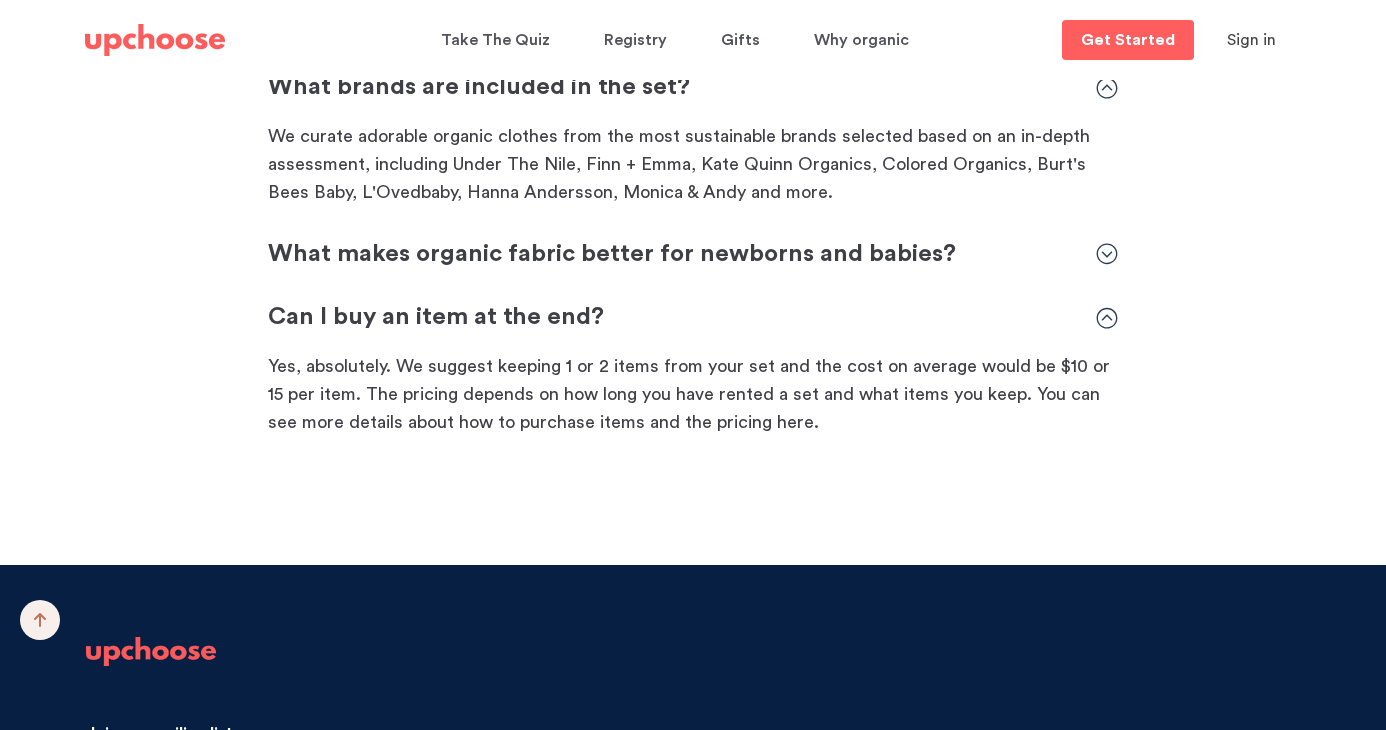 scroll, scrollTop: 6329, scrollLeft: 0, axis: vertical 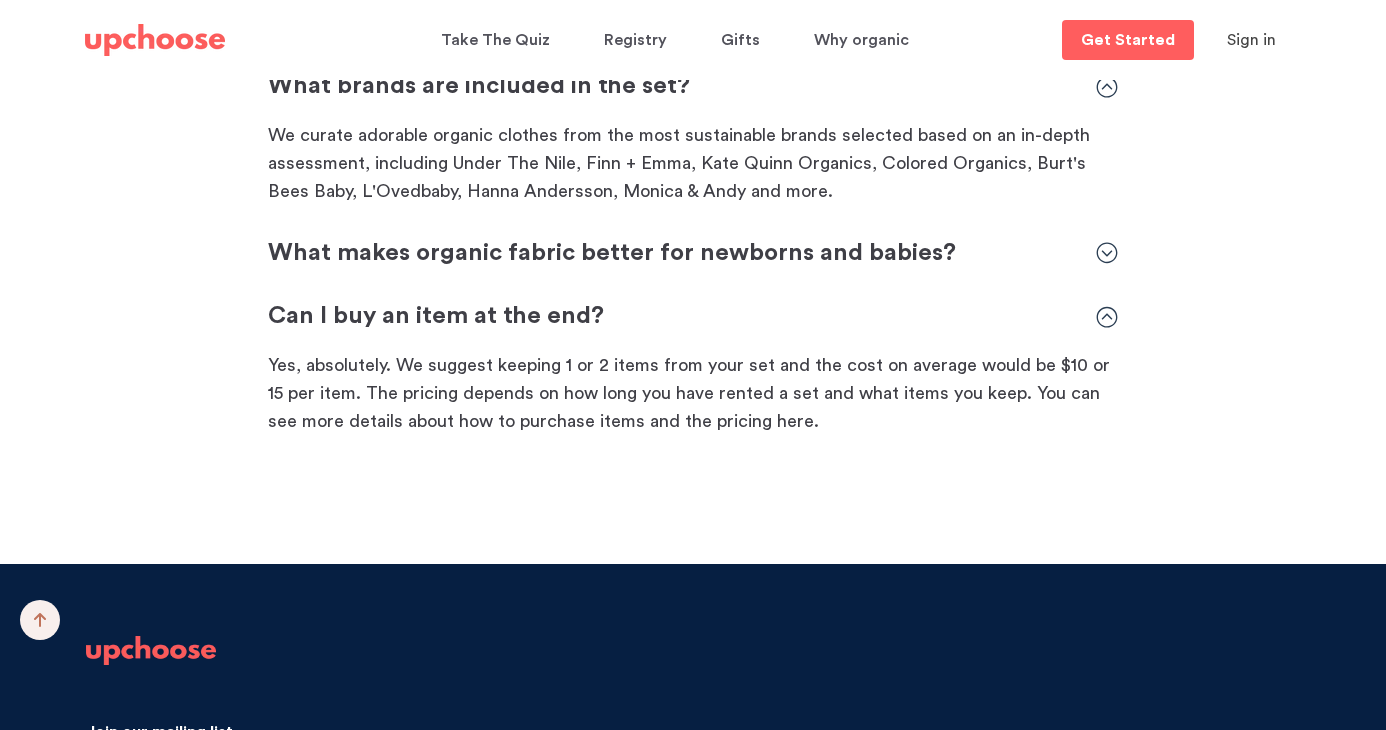 click on "Yes, absolutely. We suggest keeping 1 or 2 items from your set and the cost on average would be $10 or 15 per item. The pricing depends on how long you have rented a set and what items you keep. You can see more details about how to purchase items and the pricing here." at bounding box center (693, 393) 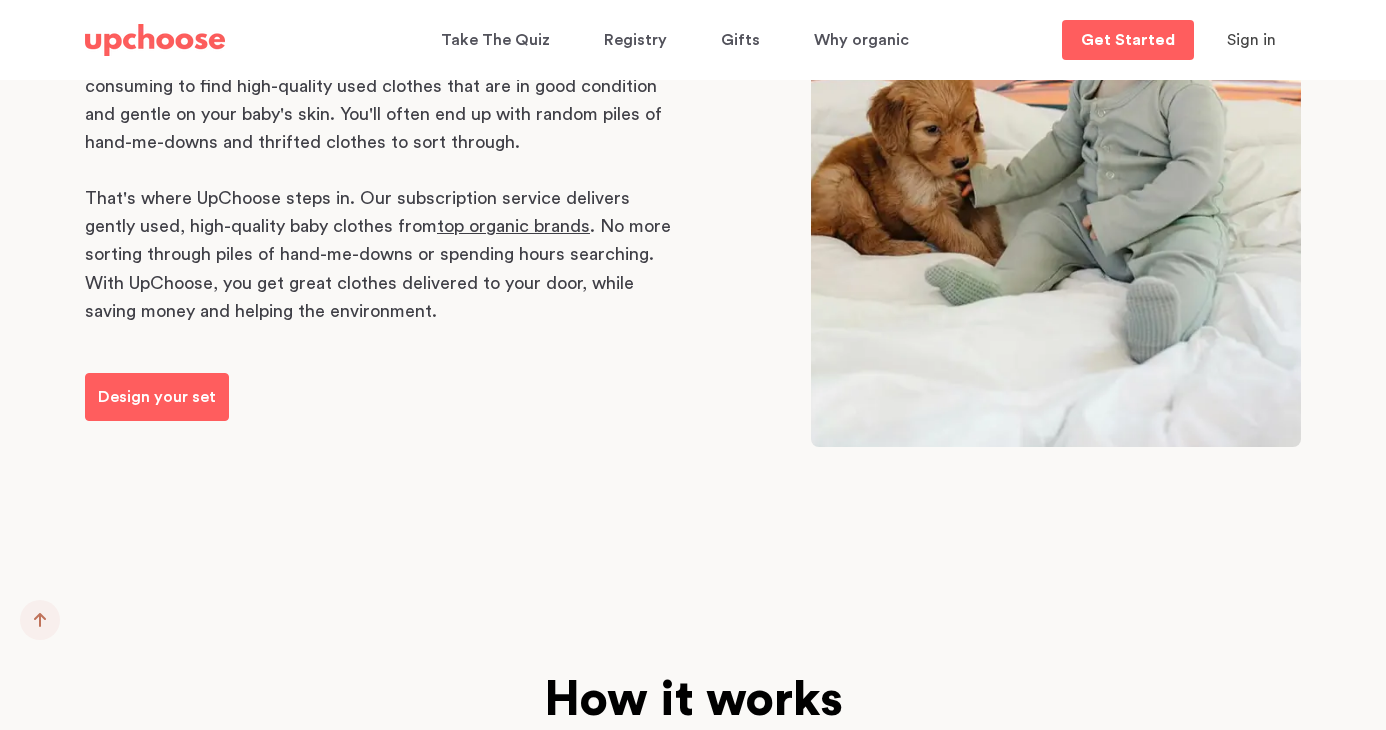 scroll, scrollTop: 1667, scrollLeft: 0, axis: vertical 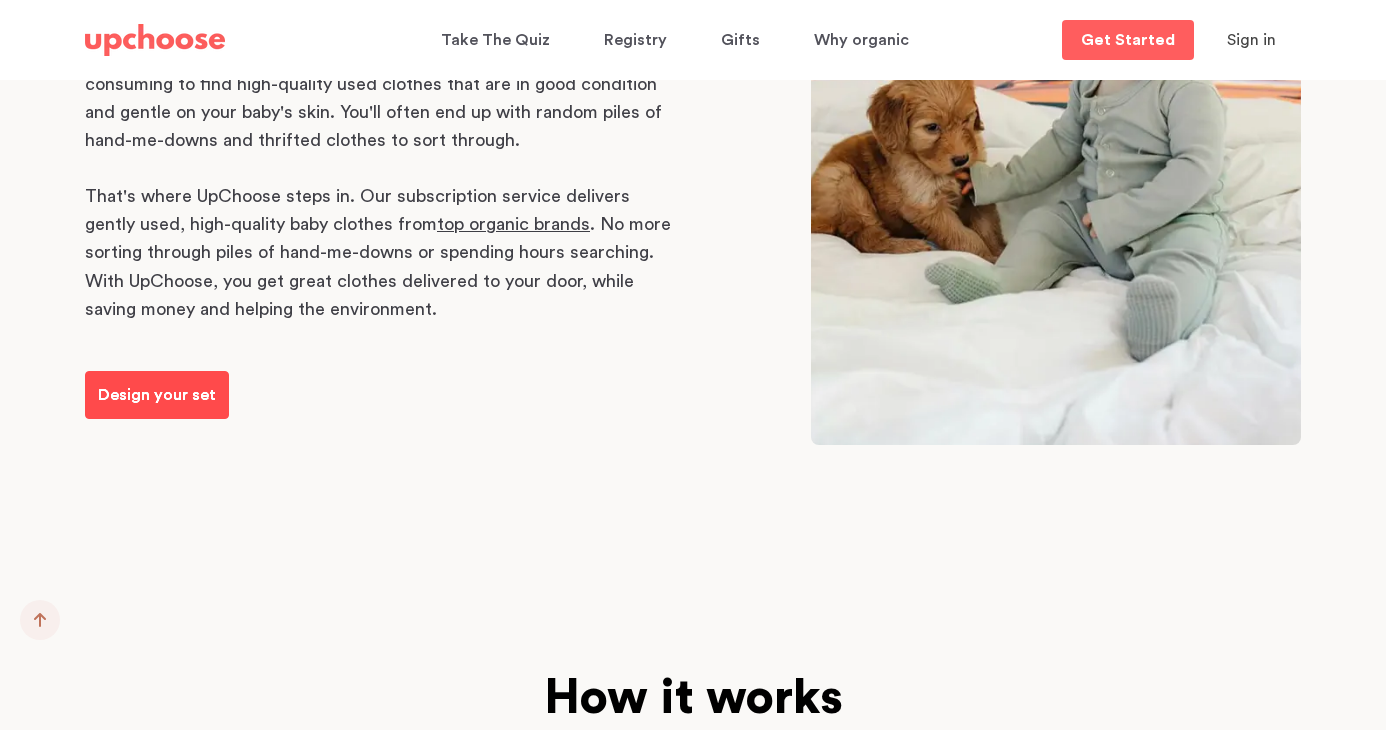 click on "Design your set" at bounding box center [157, 395] 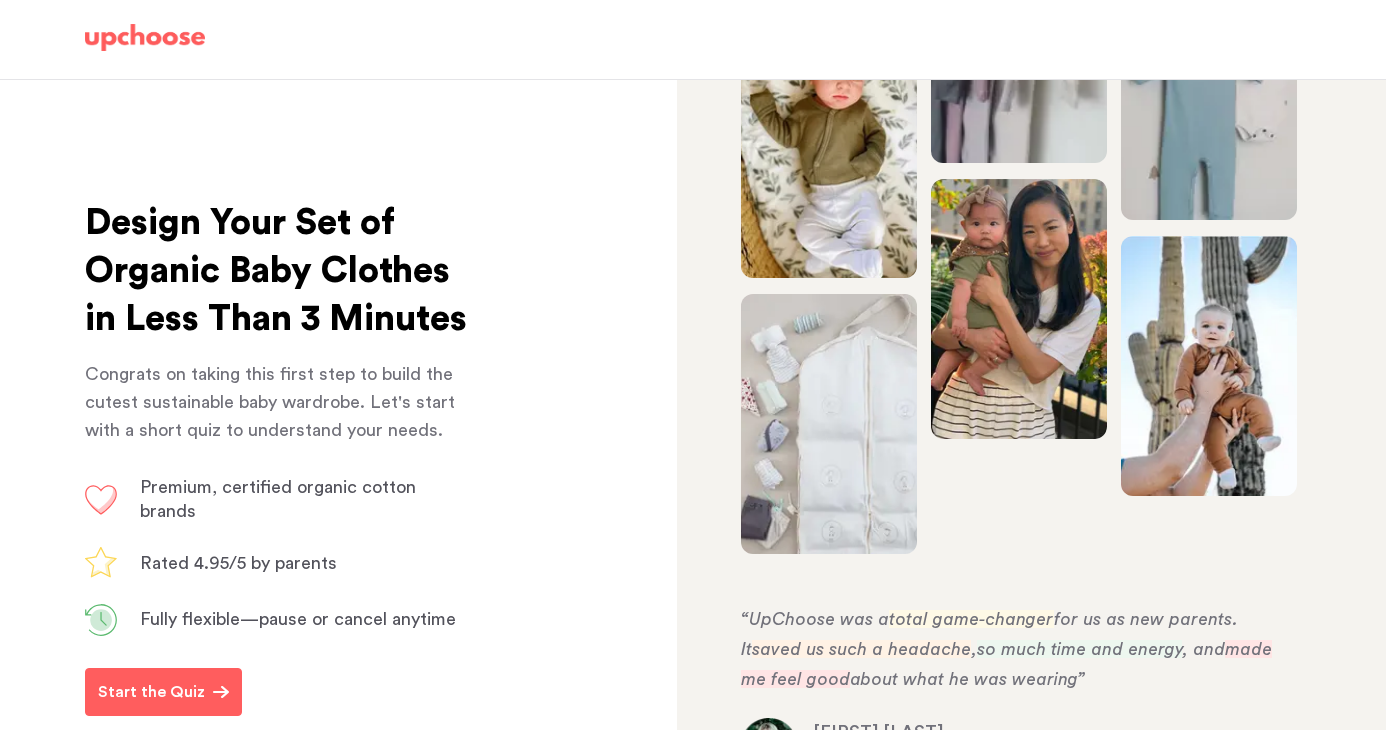 scroll, scrollTop: 0, scrollLeft: 0, axis: both 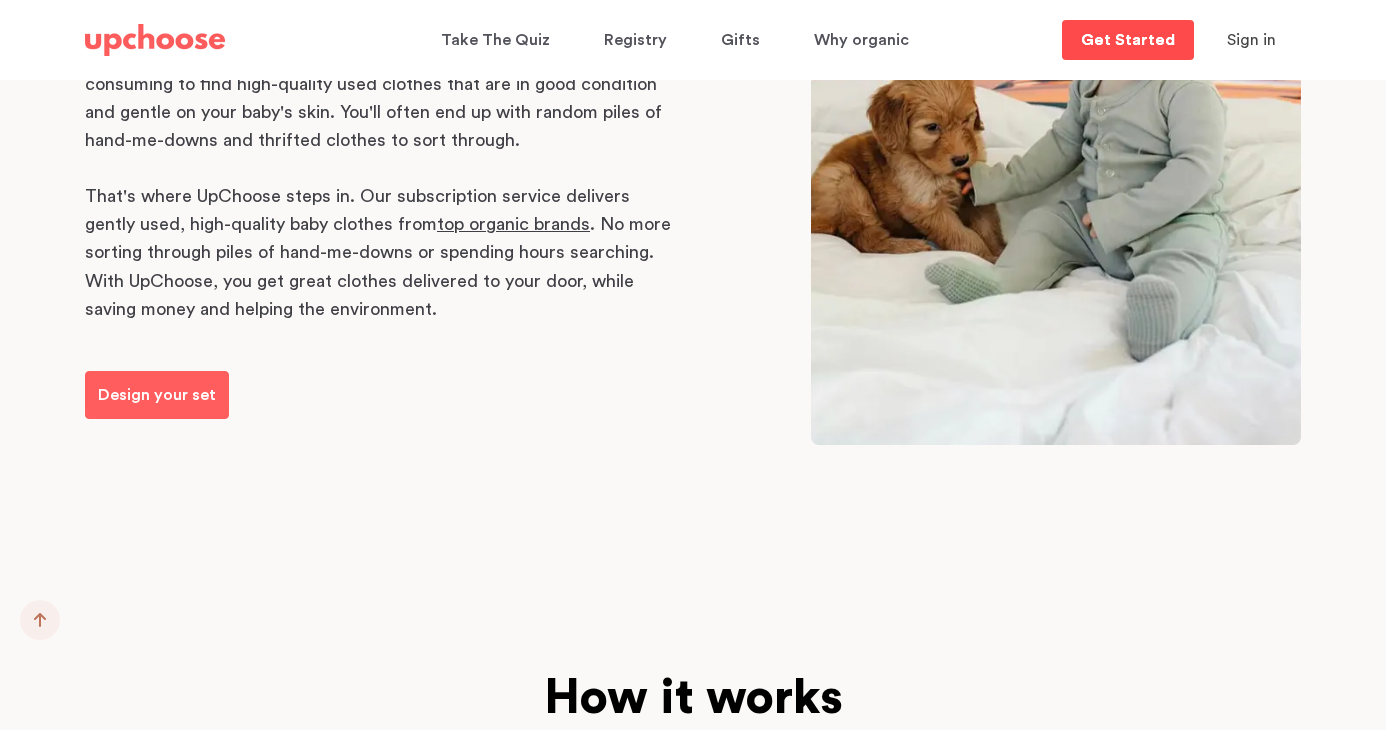click on "Get Started" at bounding box center (1128, 40) 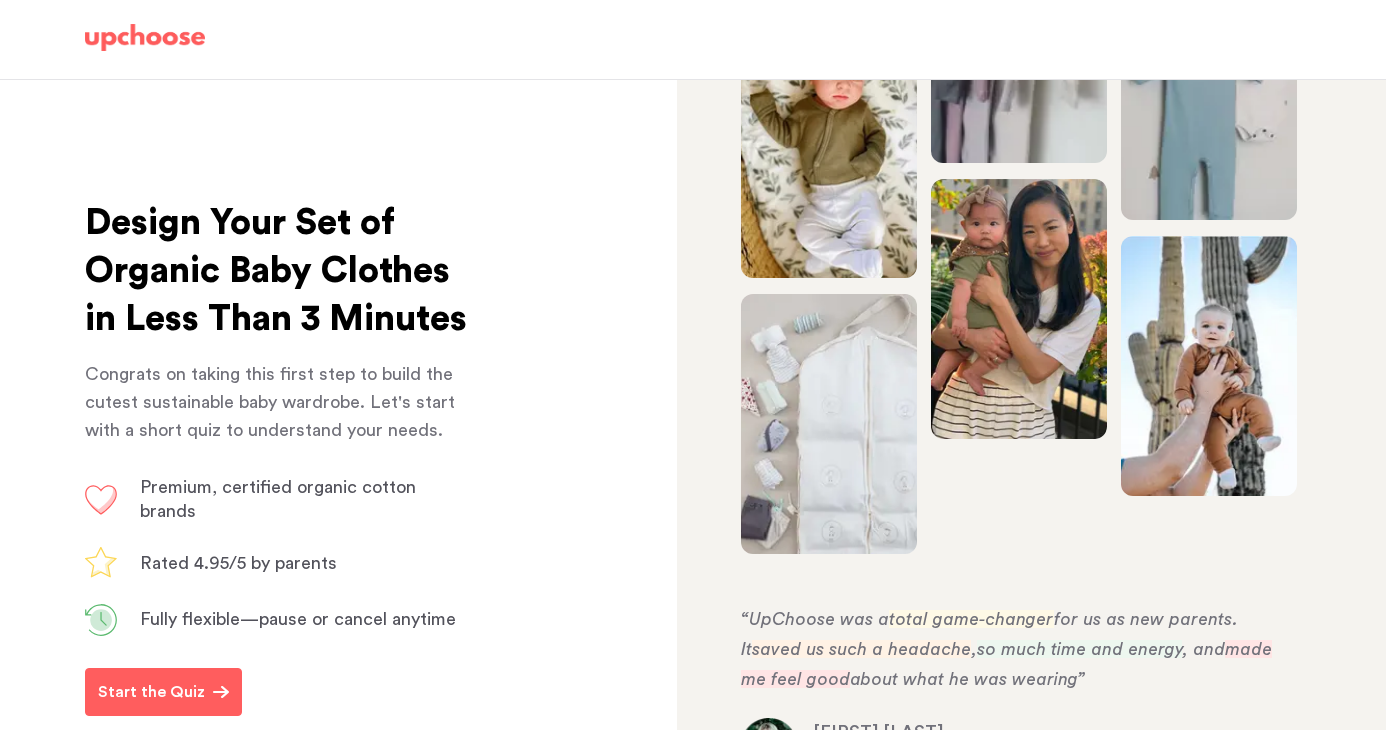 scroll, scrollTop: 0, scrollLeft: 0, axis: both 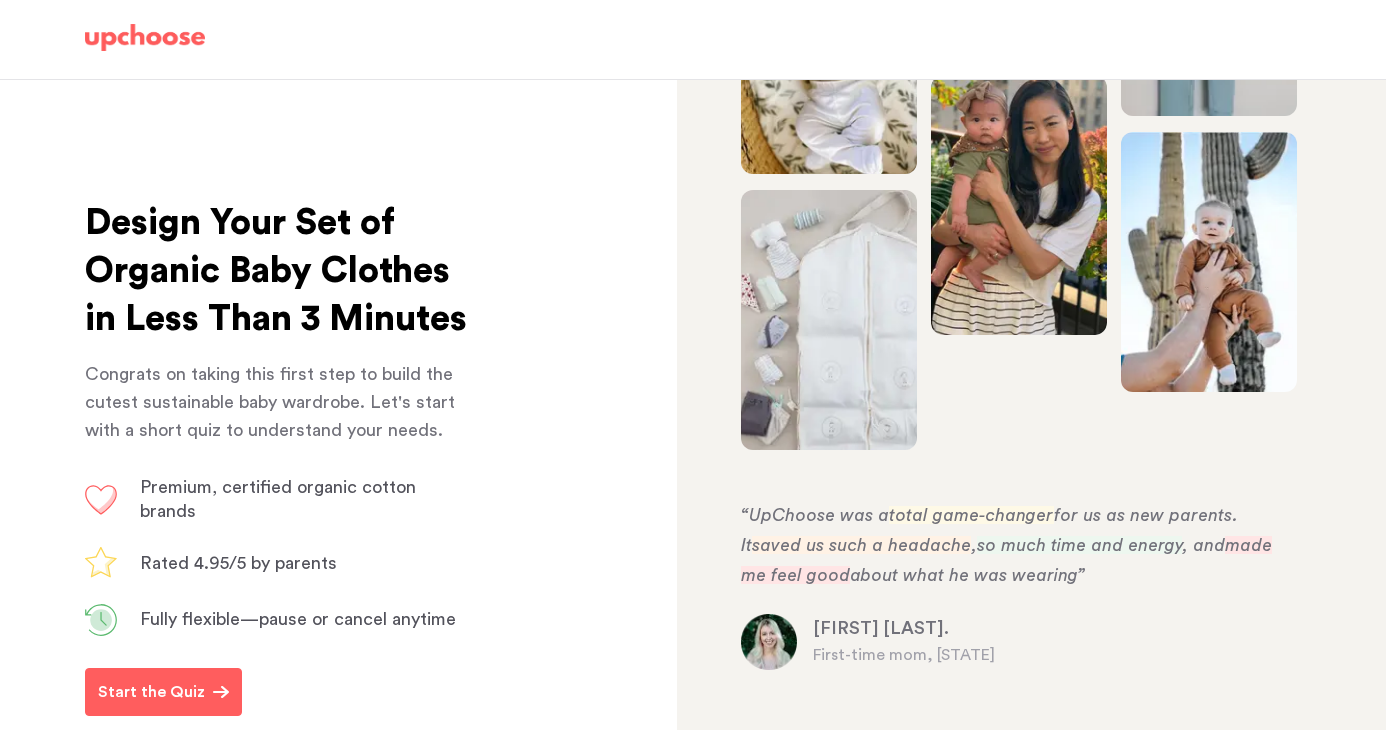 click at bounding box center [145, 38] 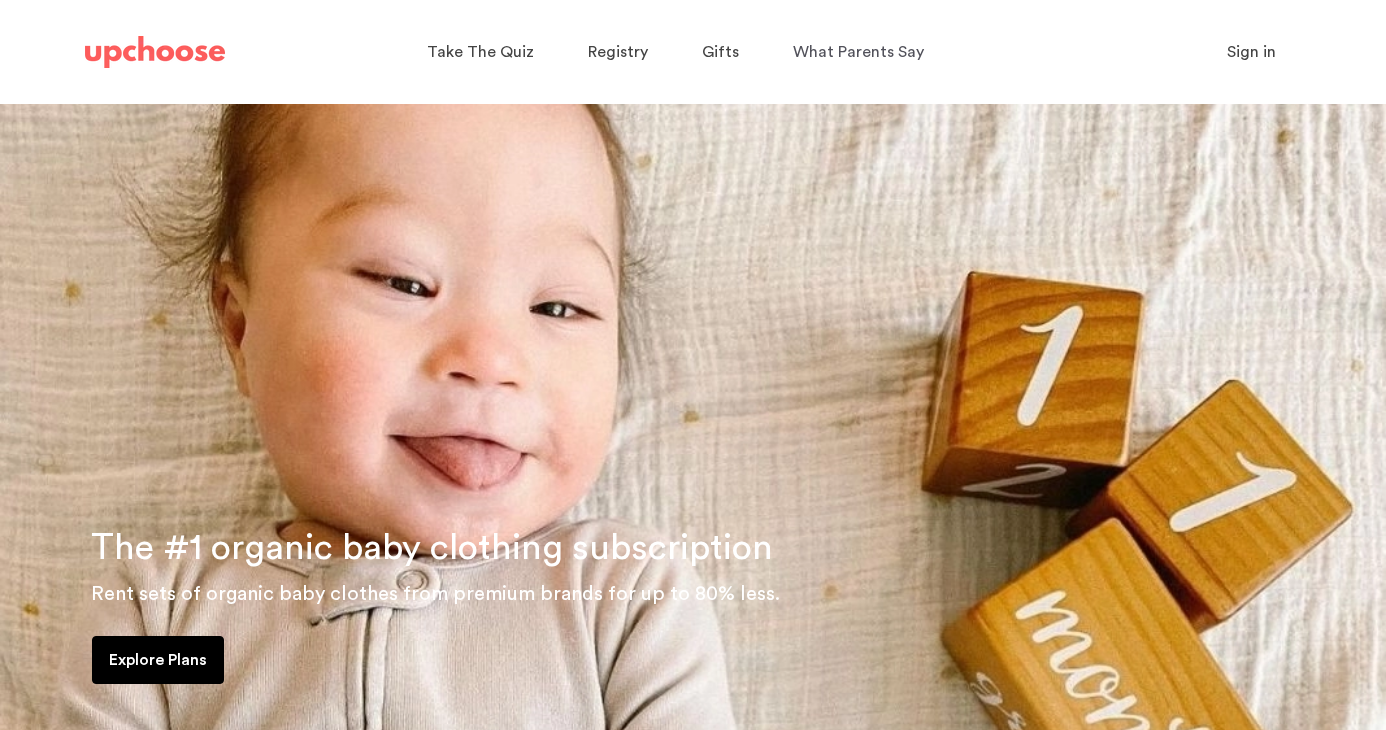 scroll, scrollTop: 0, scrollLeft: 0, axis: both 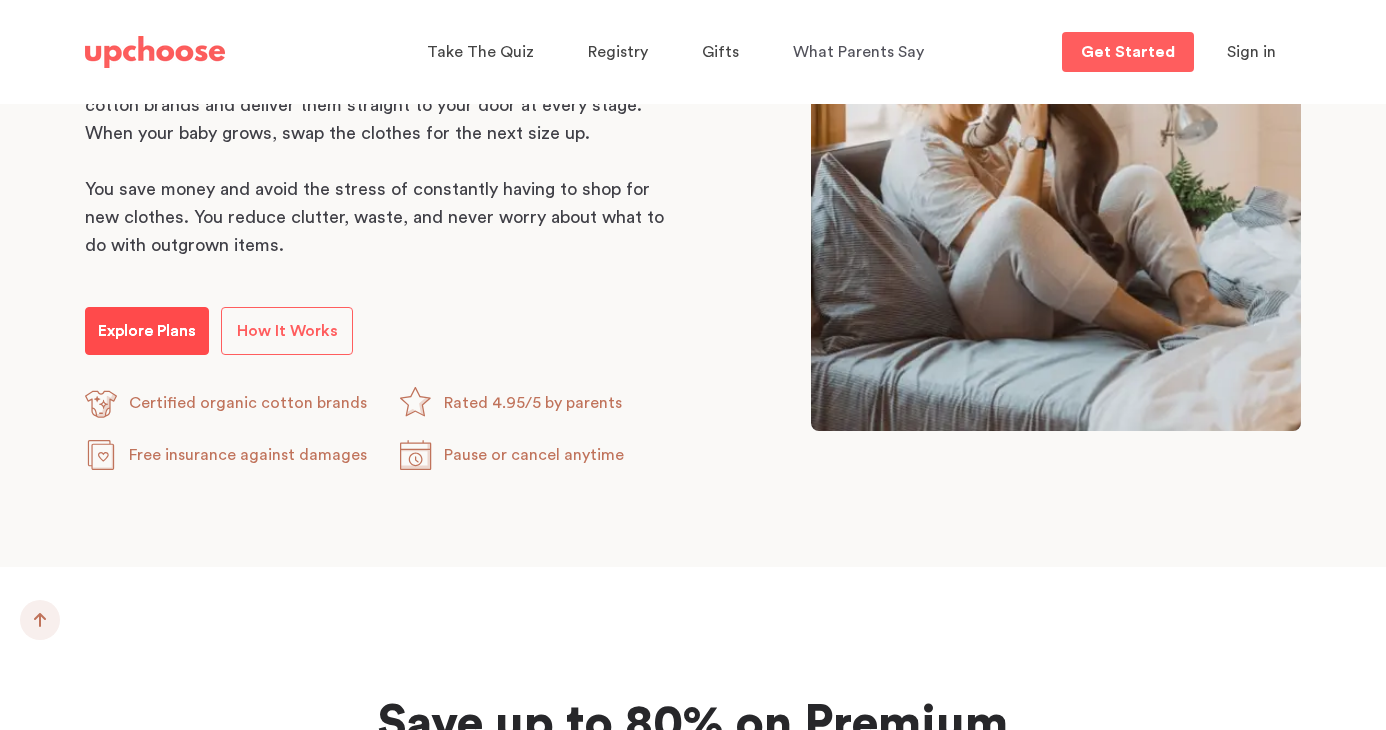 click on "Explore Plans" at bounding box center (147, 331) 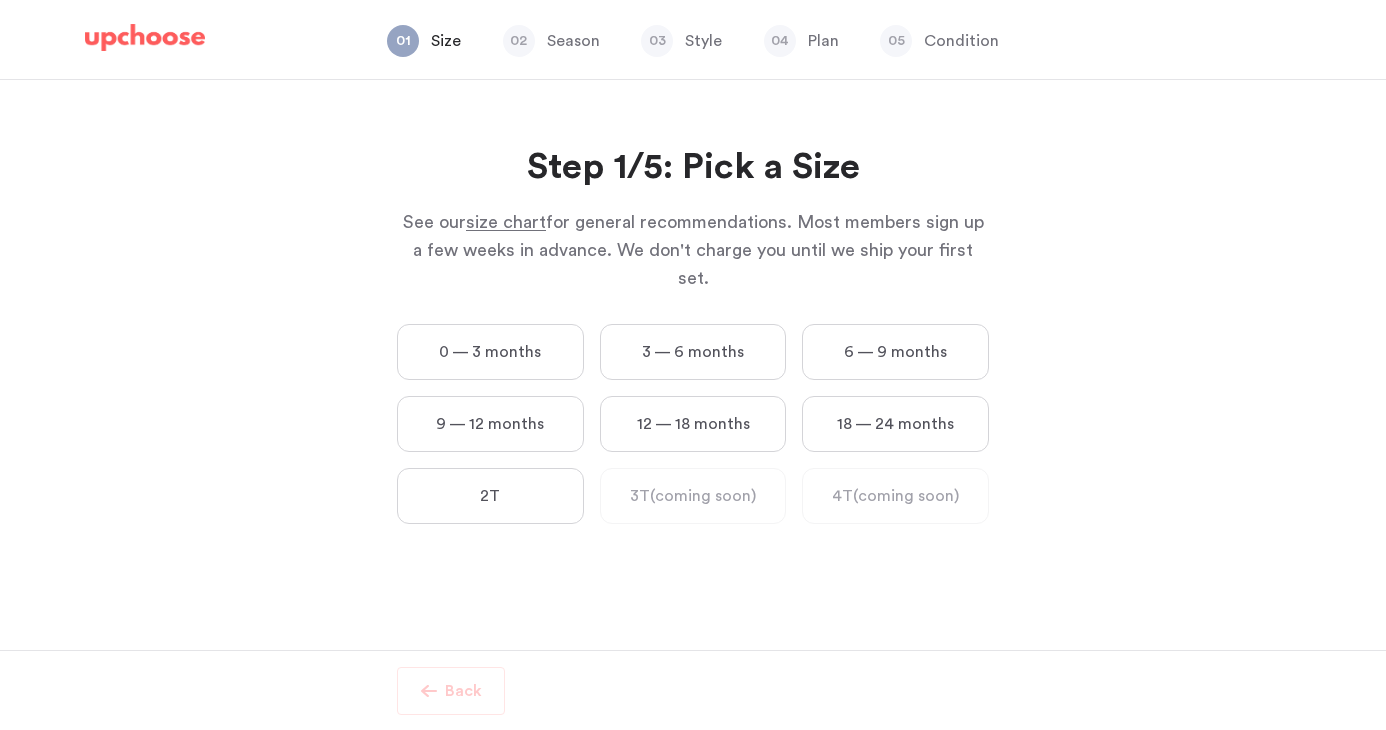 scroll, scrollTop: 0, scrollLeft: 0, axis: both 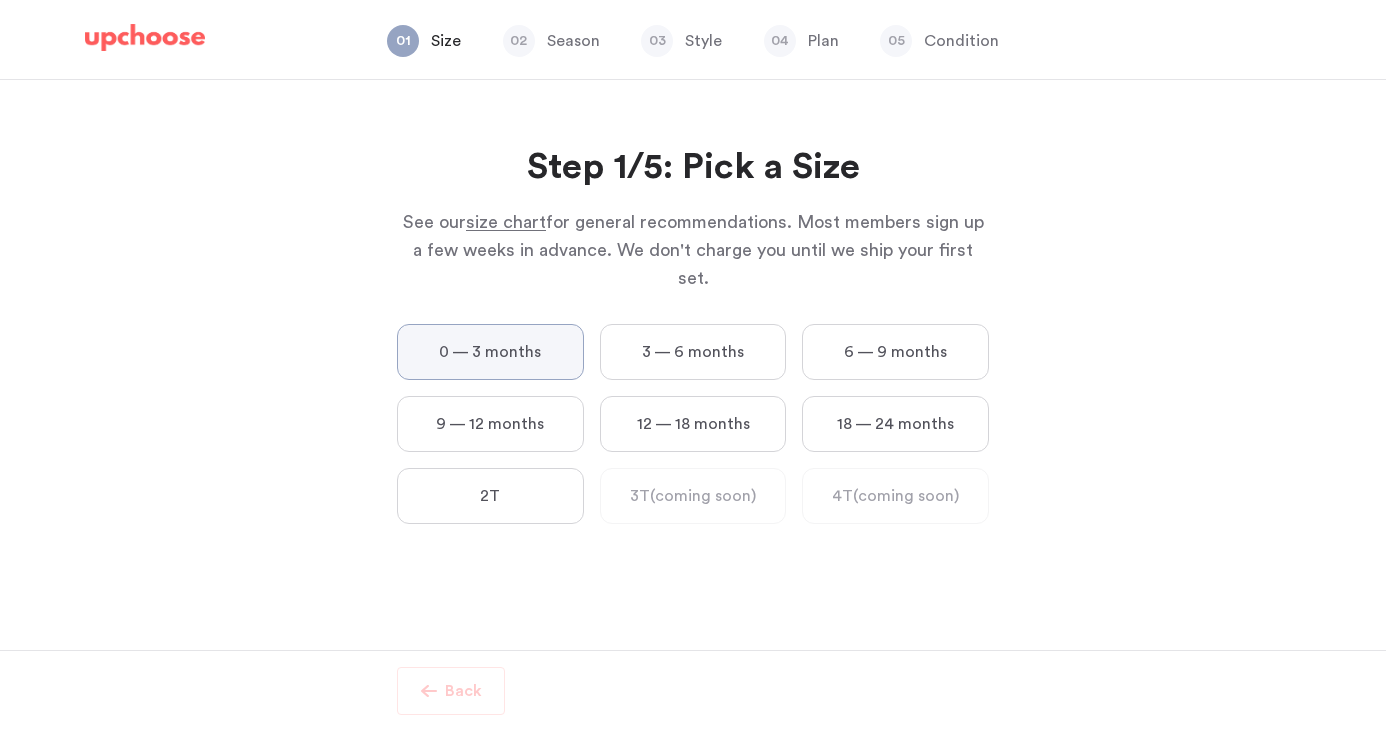 click on "0 — 3 months" at bounding box center [0, 0] 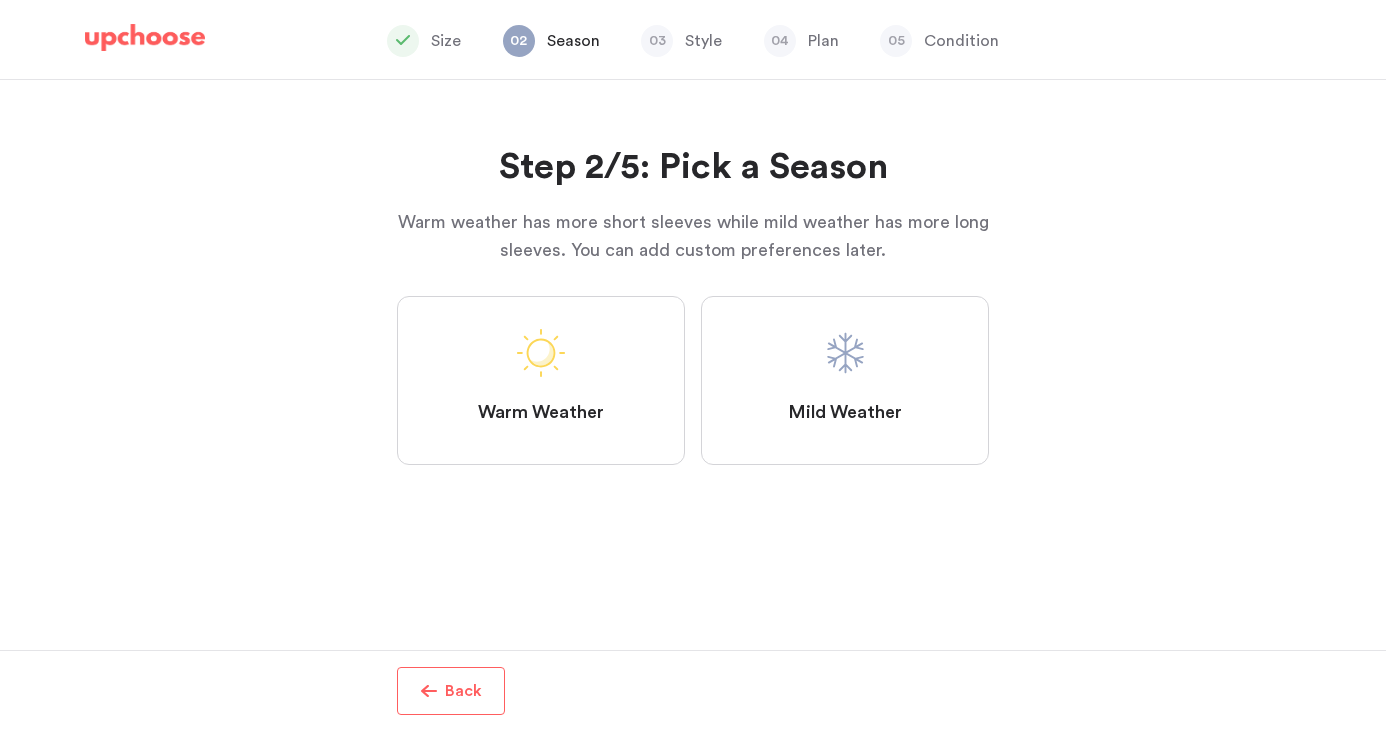 click on "Mild Weather" at bounding box center [845, 380] 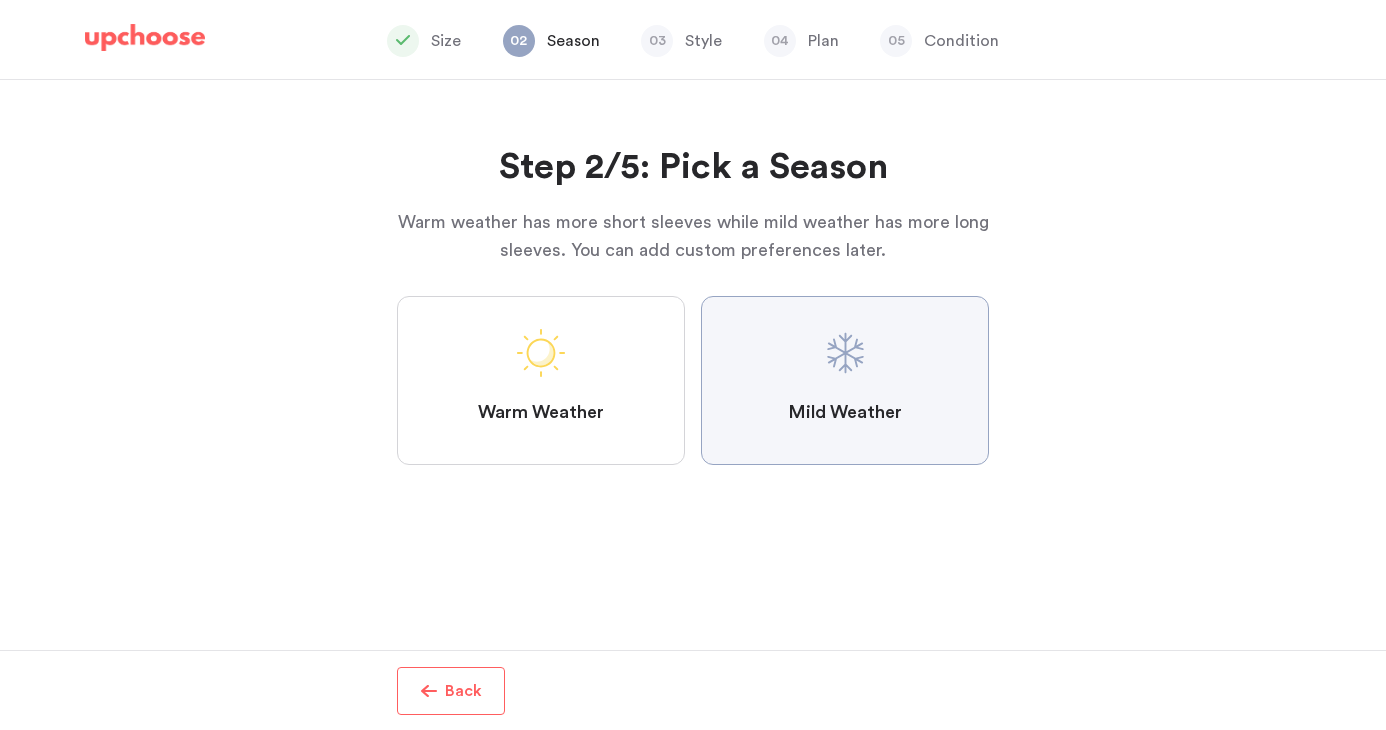 click on "Mild Weather" at bounding box center [0, 0] 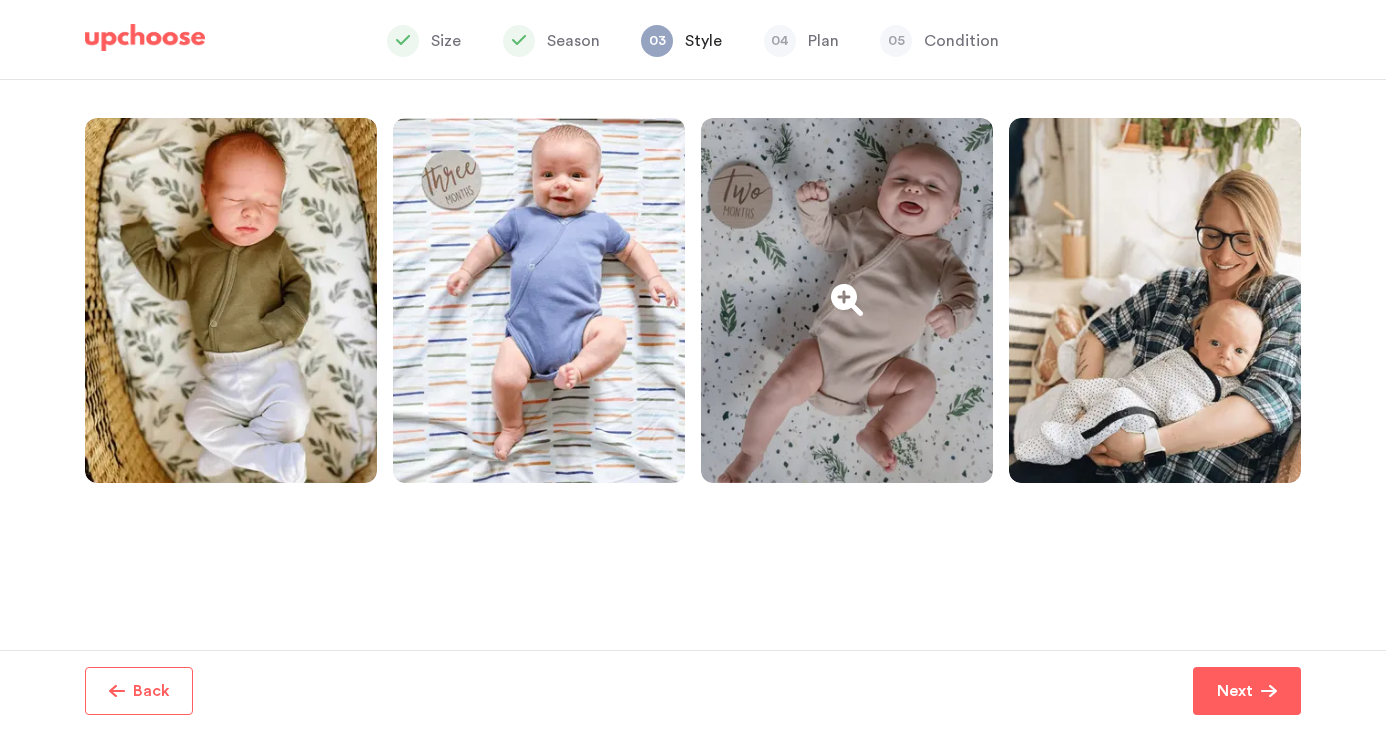 scroll, scrollTop: 425, scrollLeft: 0, axis: vertical 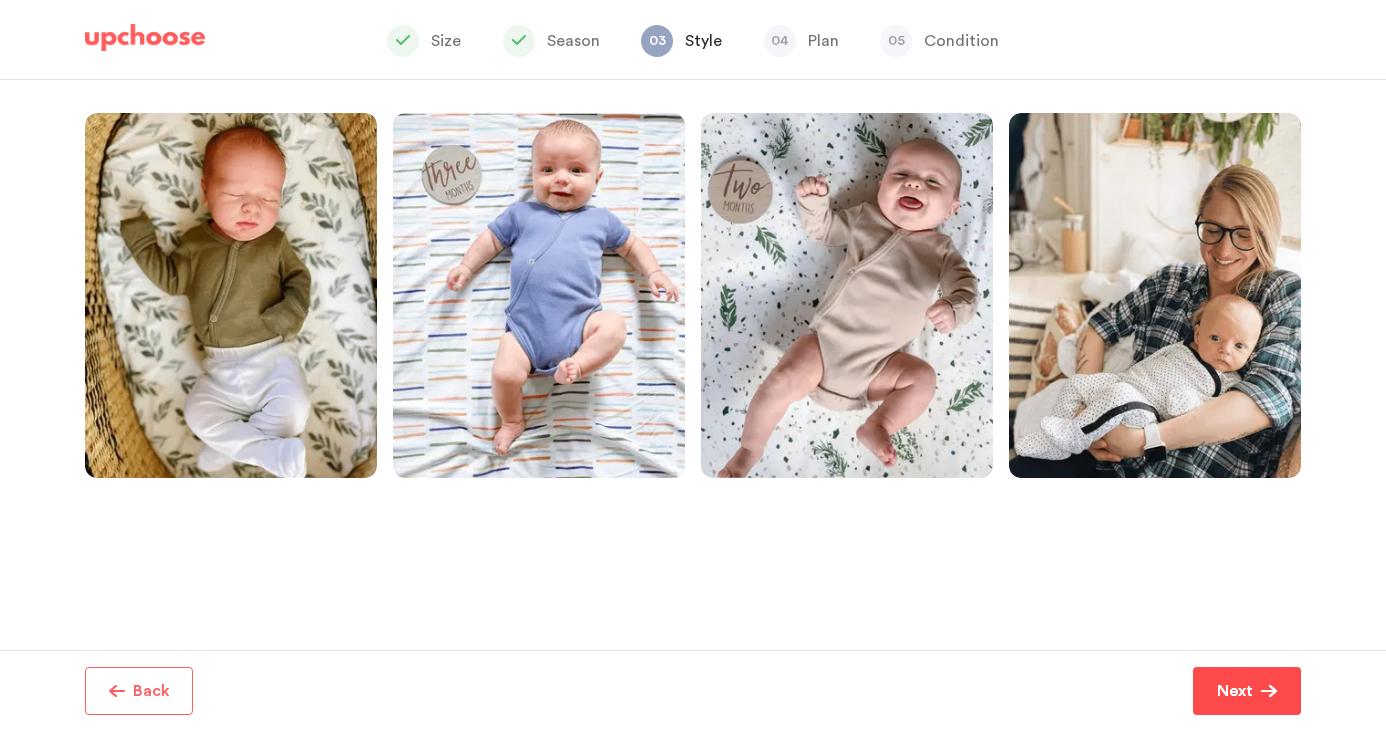 click on "Next" at bounding box center [1247, 691] 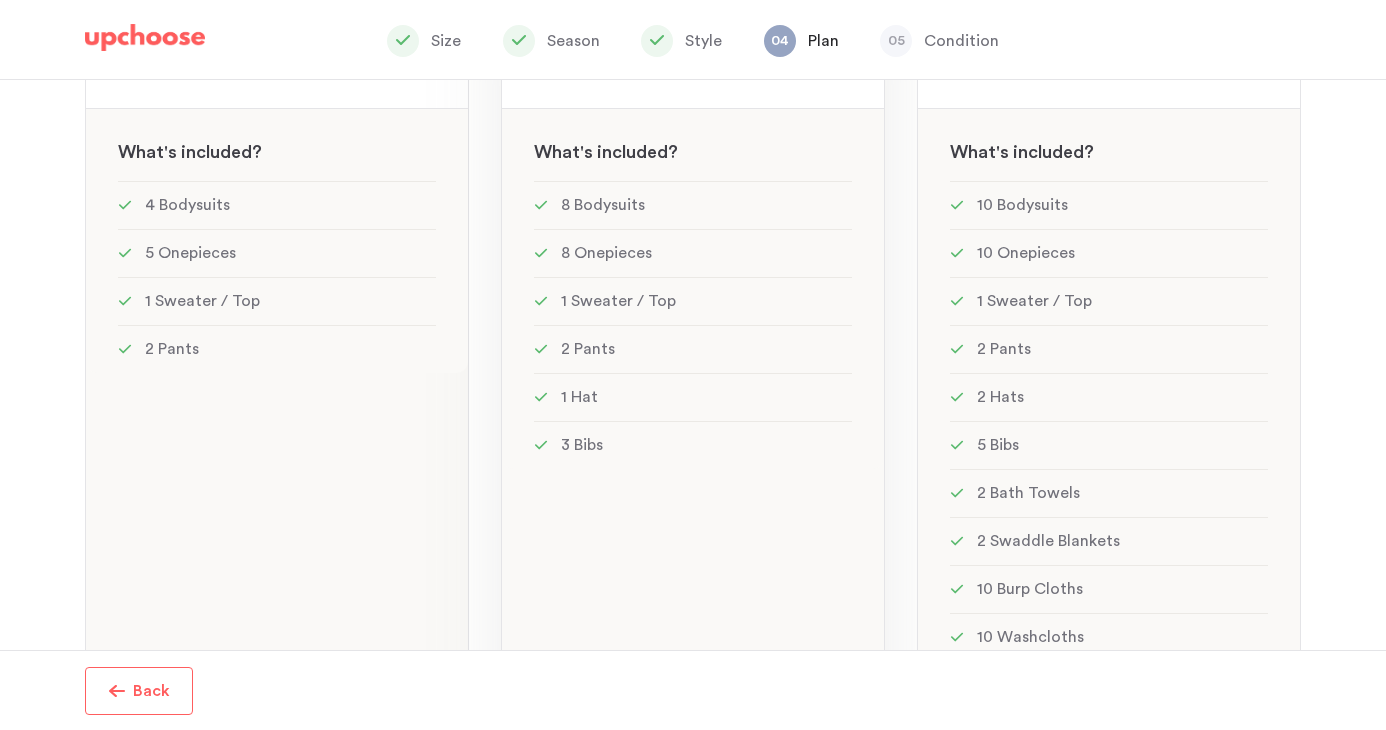 scroll, scrollTop: 564, scrollLeft: 0, axis: vertical 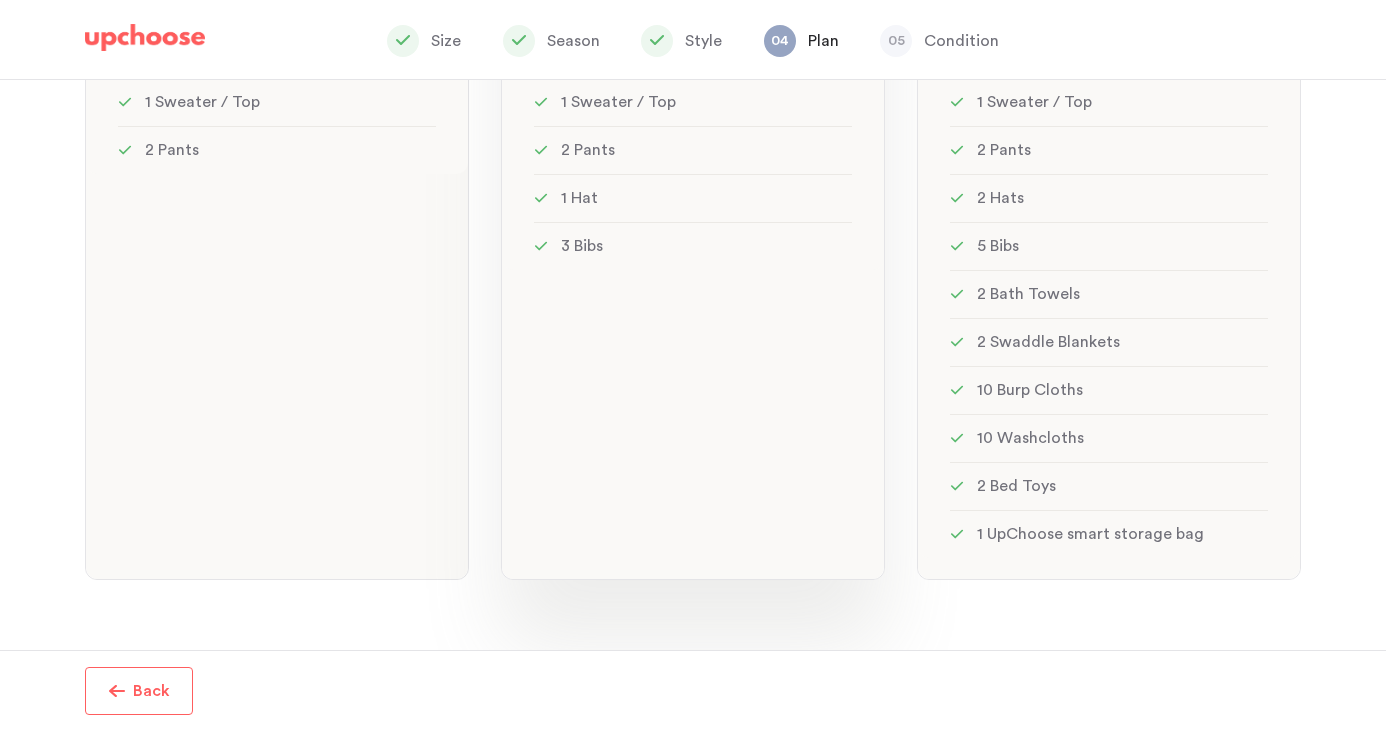 click on "MOST POPULAR! Standard: 23 items Standard: 23 items See  w W hat's included ? 8 Bodysuits 8 Onepieces 1 Sweater / Top 2 Pants 1 Hat 3 Bibs" at bounding box center (277, 155) 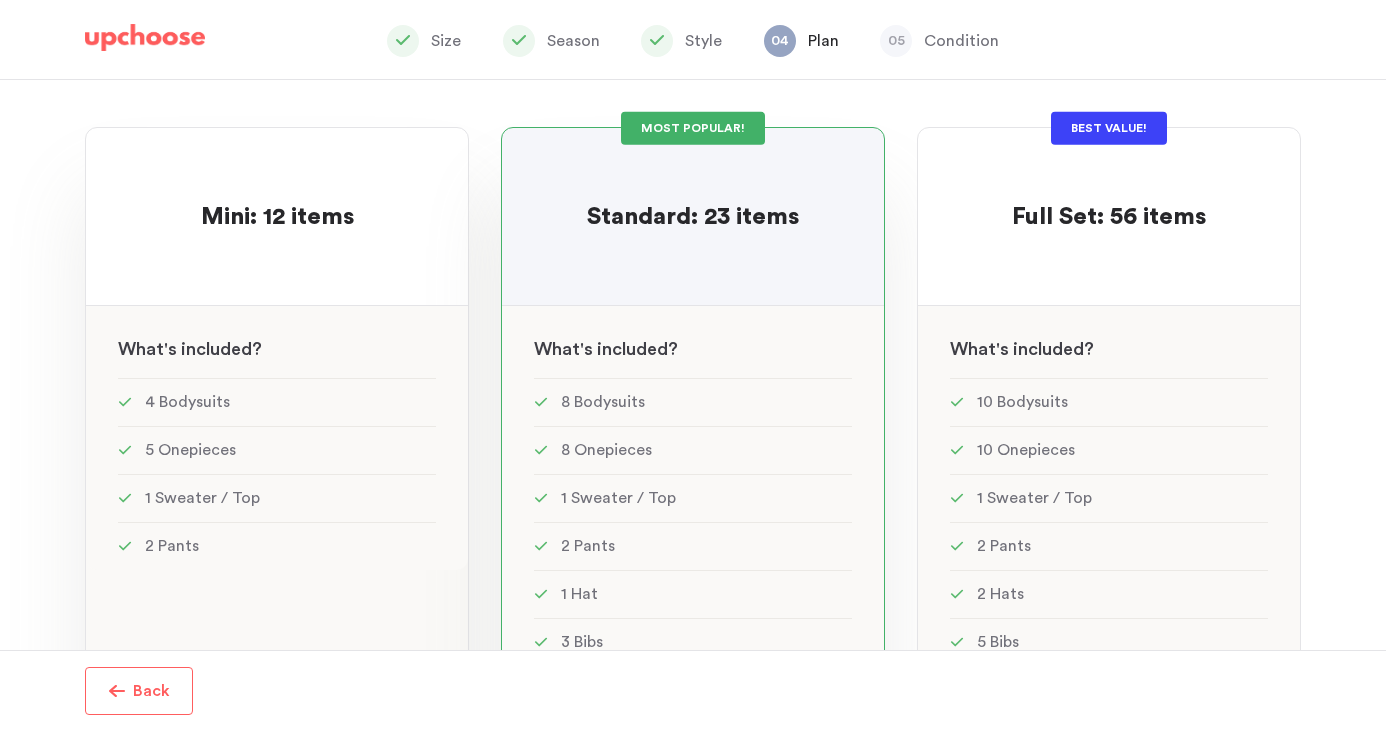 scroll, scrollTop: 145, scrollLeft: 0, axis: vertical 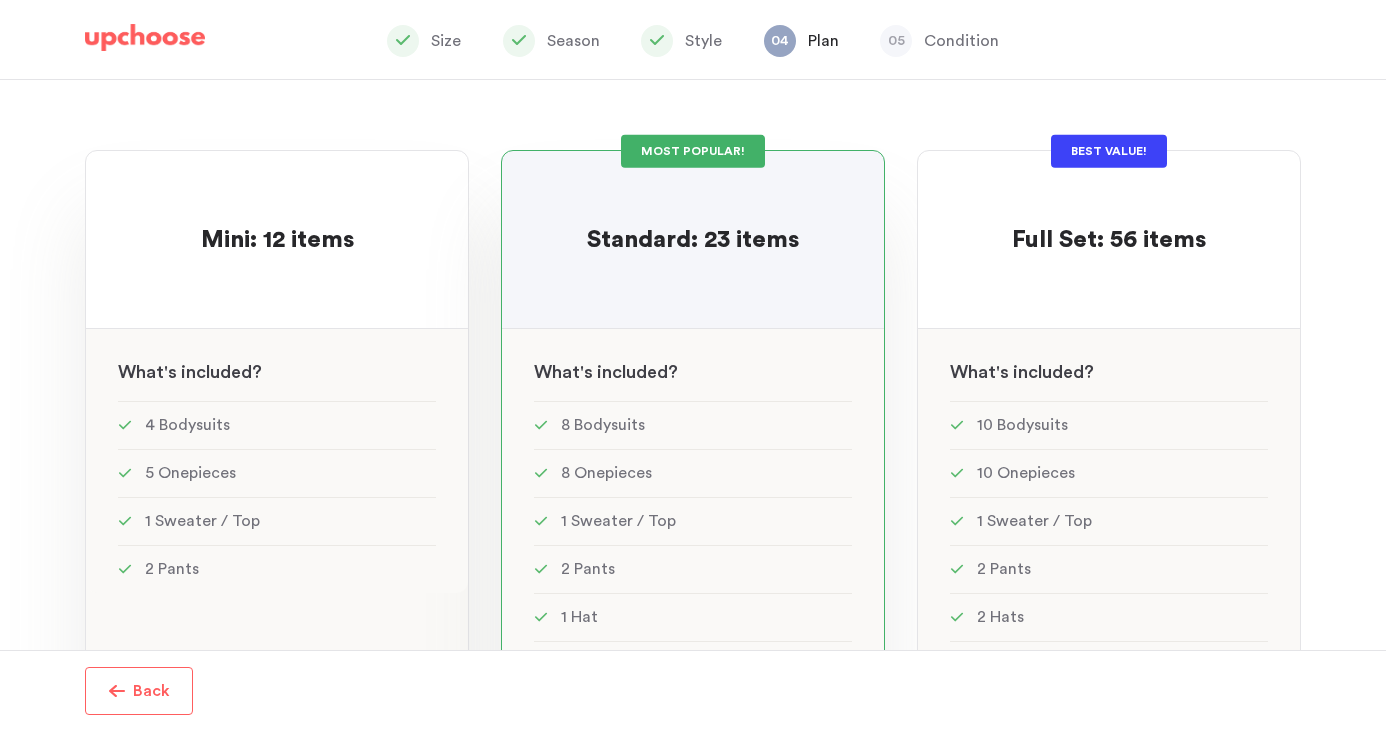 click on "4 Bodysuits" at bounding box center (277, 425) 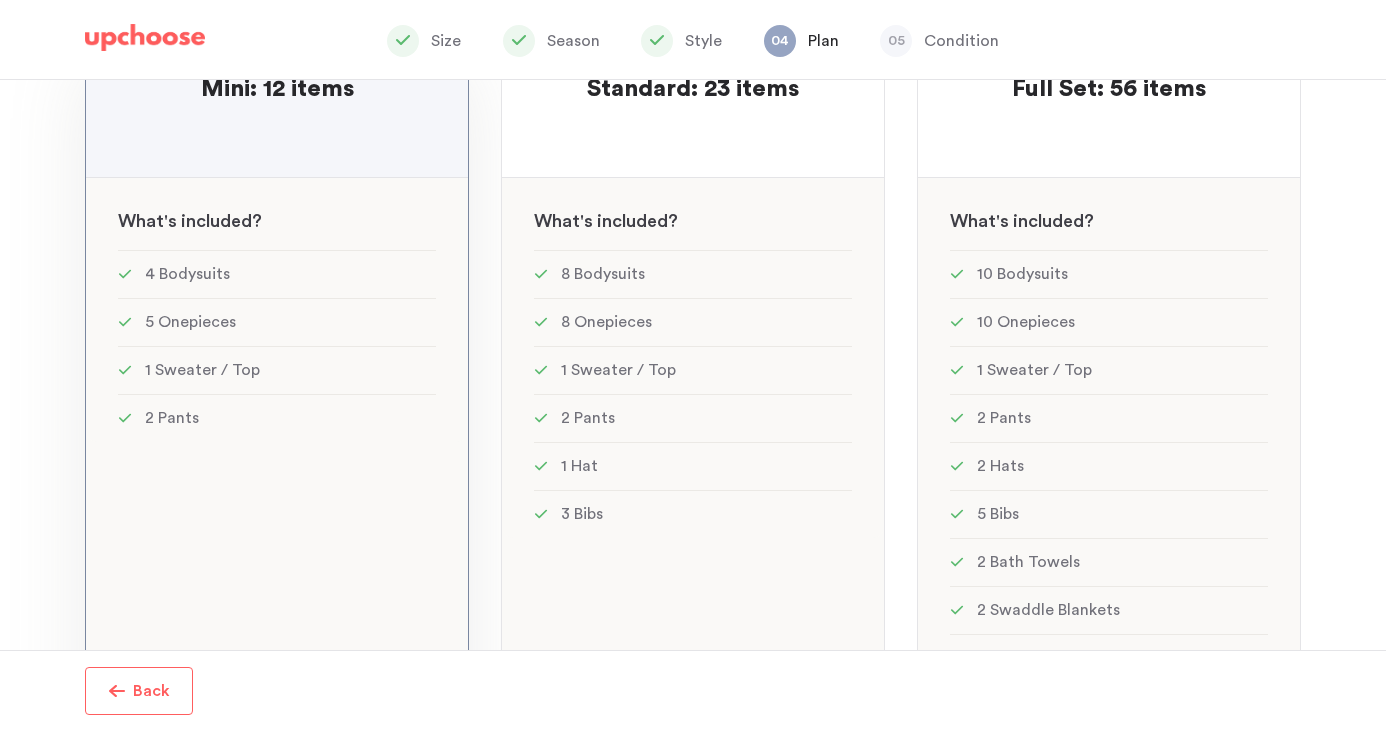 scroll, scrollTop: 295, scrollLeft: 0, axis: vertical 